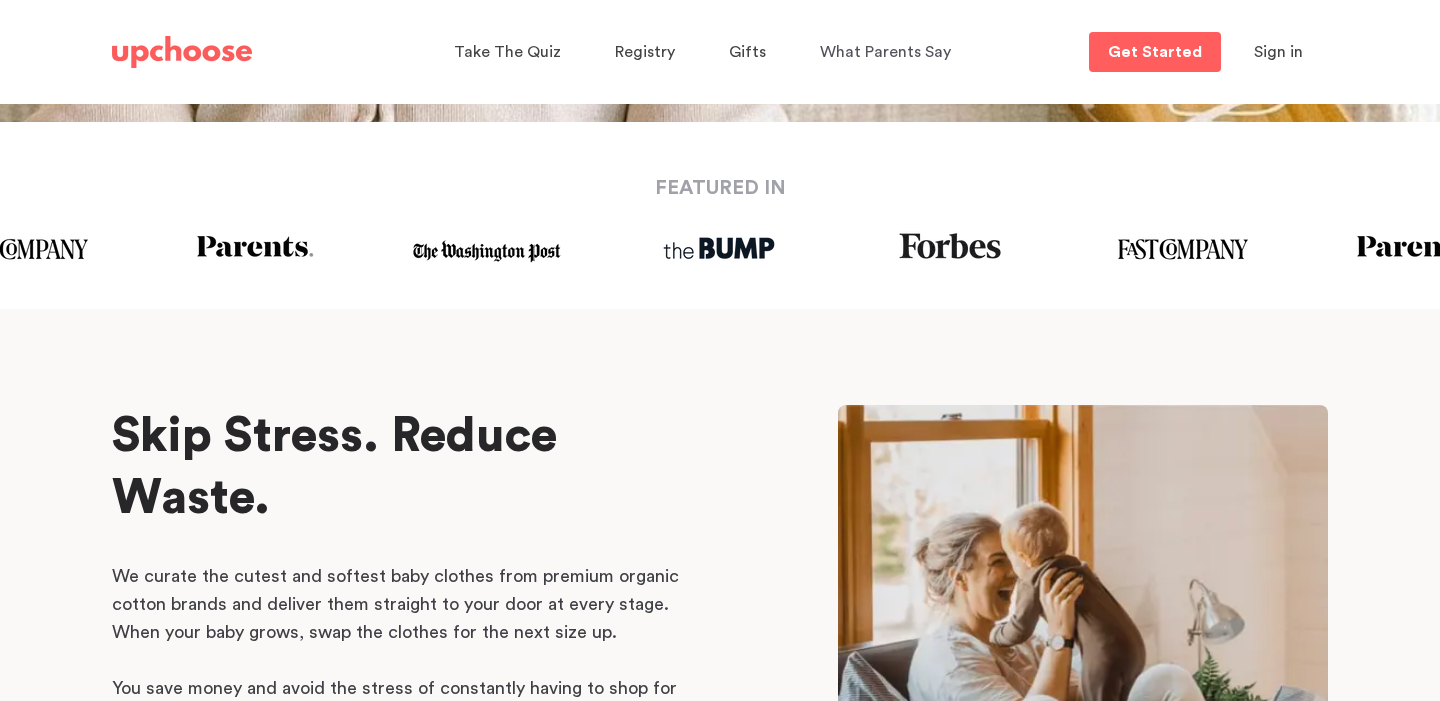 scroll, scrollTop: 0, scrollLeft: 0, axis: both 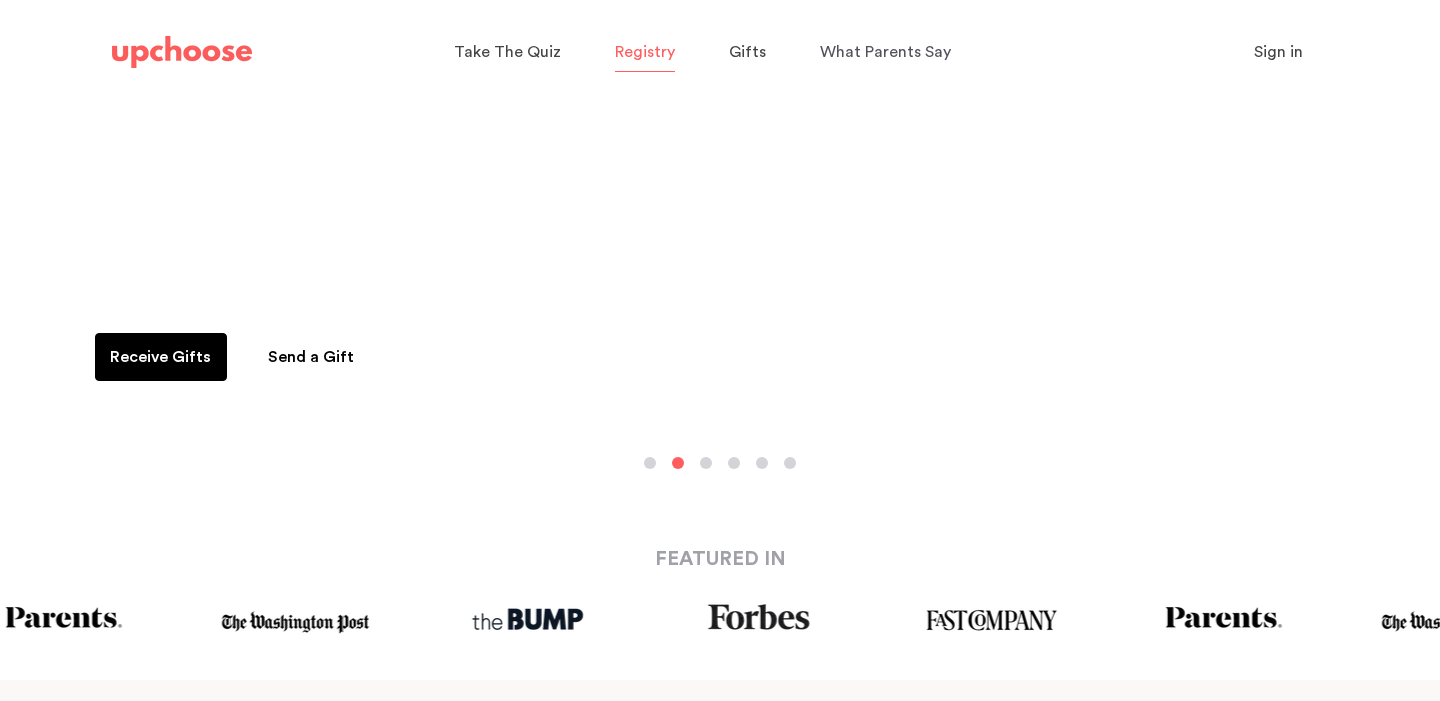 click on "Registry" at bounding box center [645, 52] 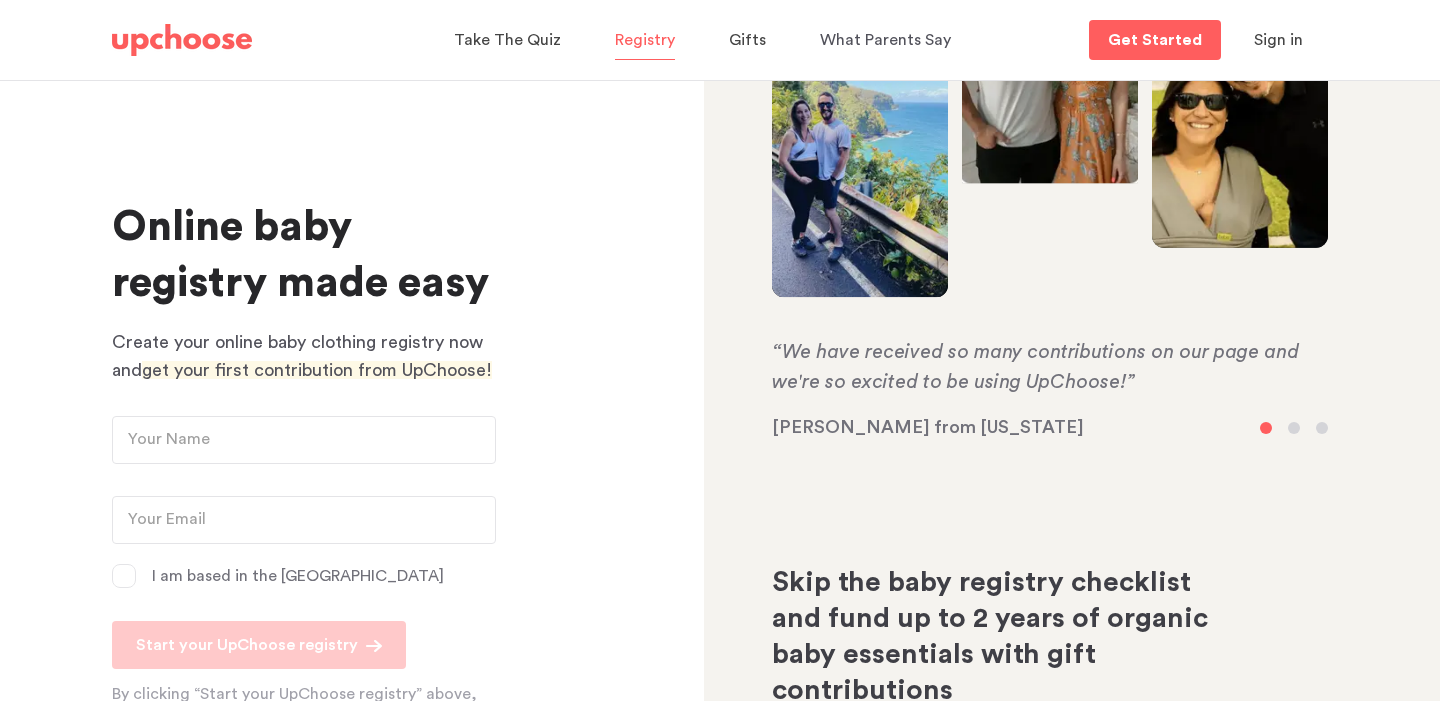 scroll, scrollTop: 0, scrollLeft: 0, axis: both 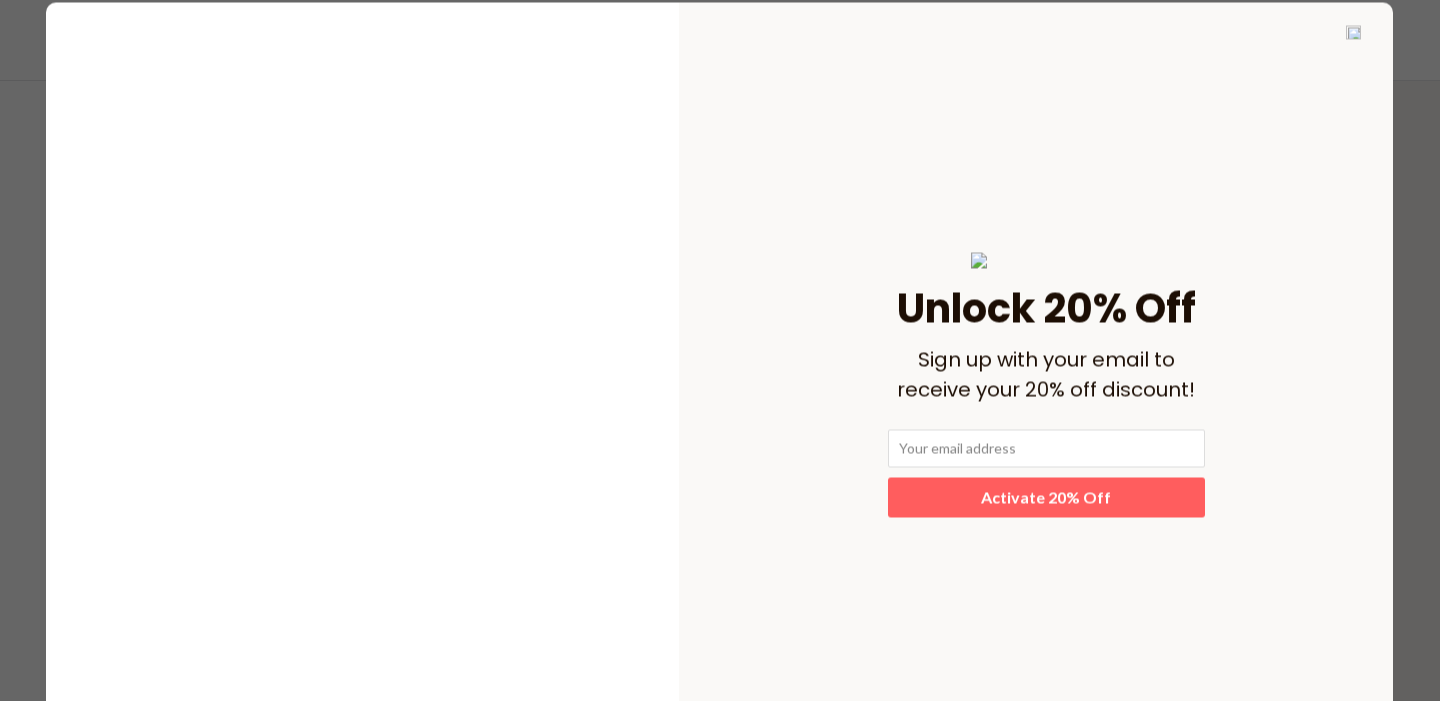 click at bounding box center [1353, 32] 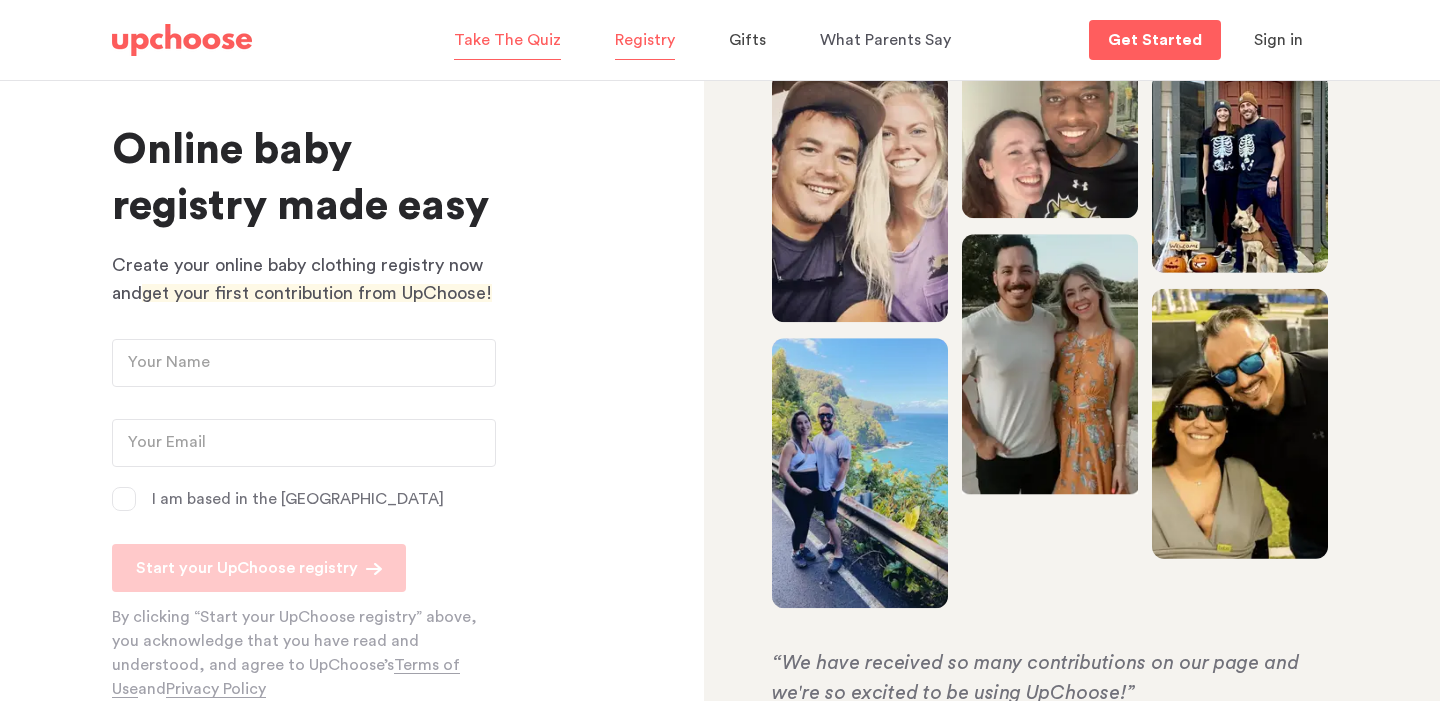 click on "Take The Quiz" at bounding box center (507, 40) 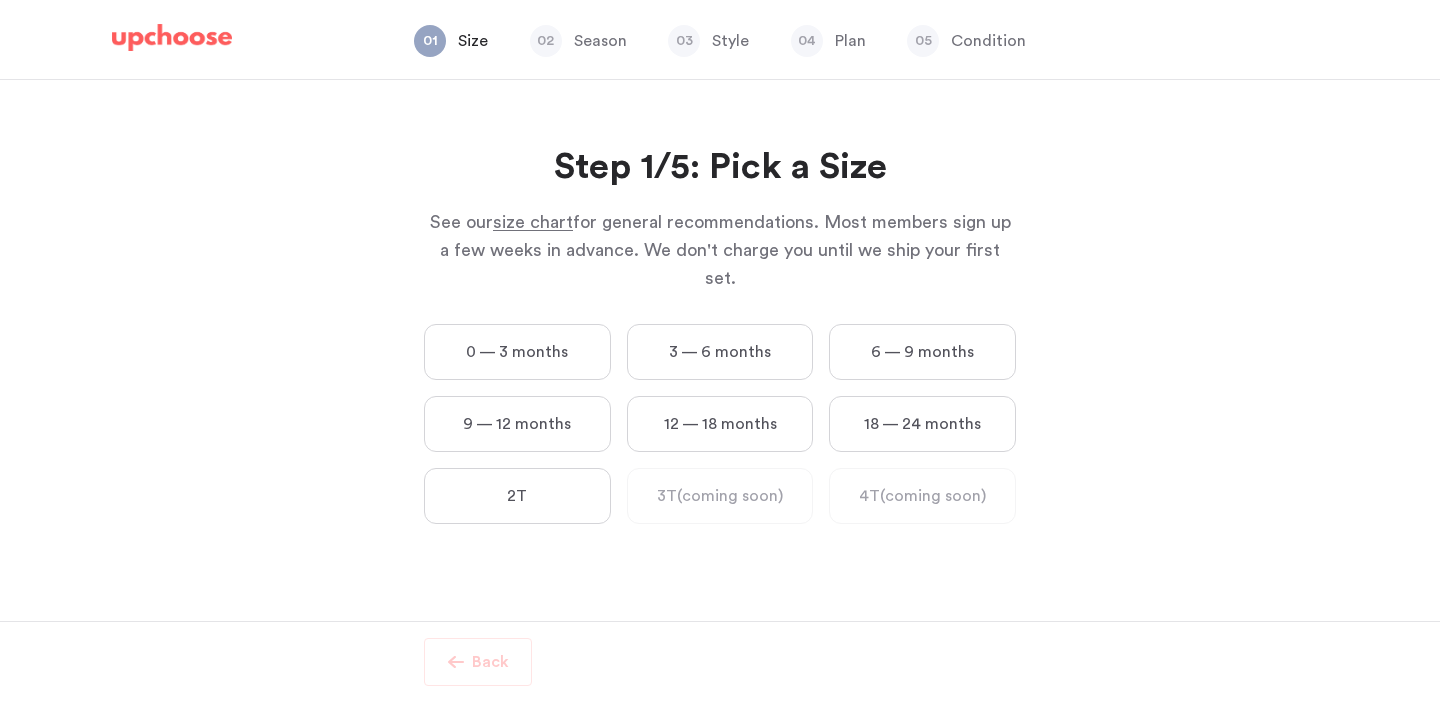 scroll, scrollTop: 0, scrollLeft: 0, axis: both 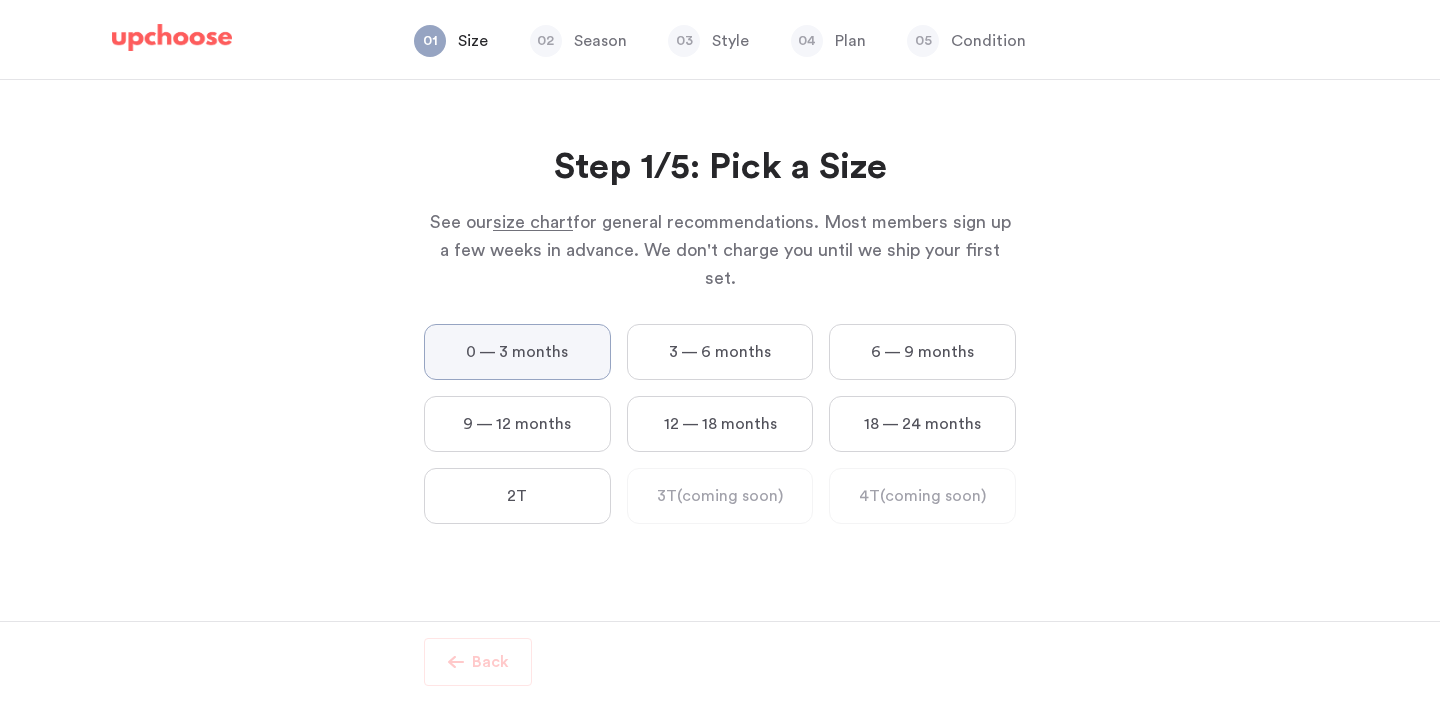 click on "0 — 3 months" at bounding box center [0, 0] 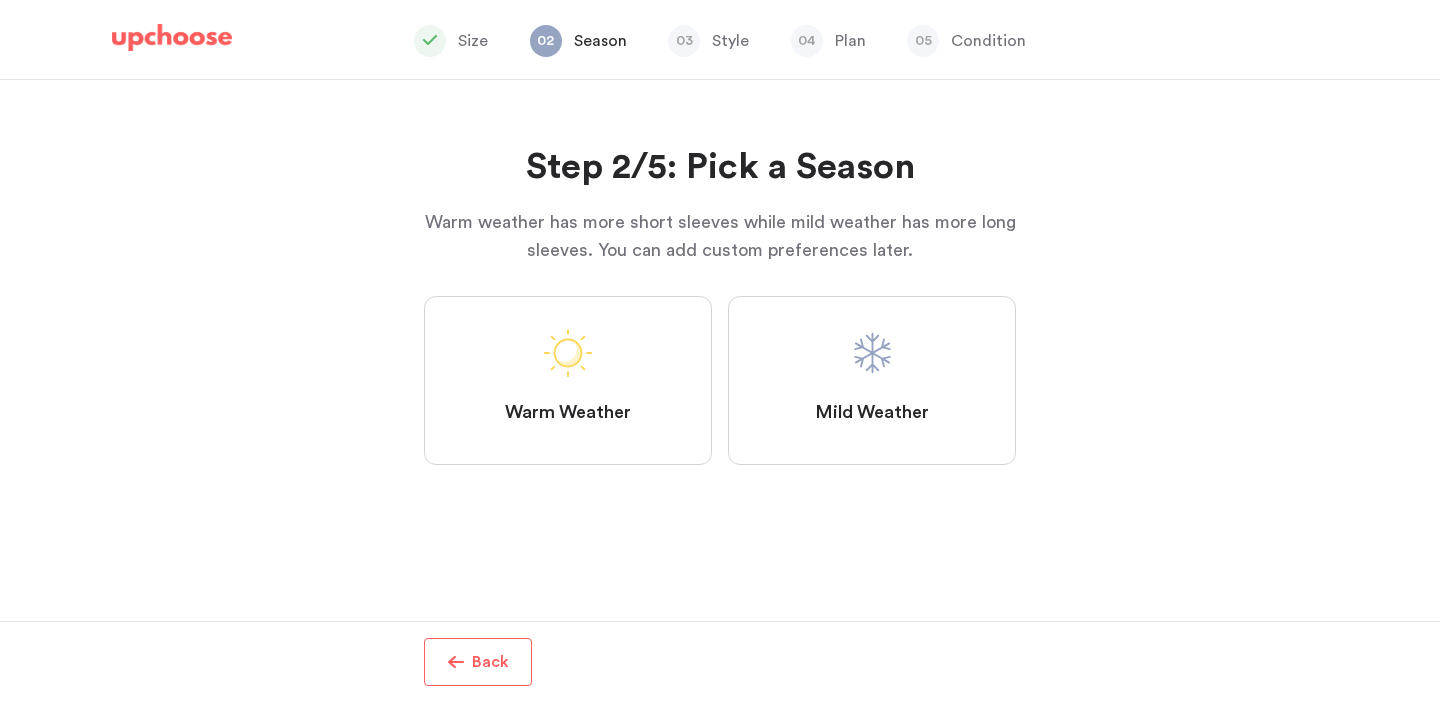 click on "Warm Weather" at bounding box center (568, 380) 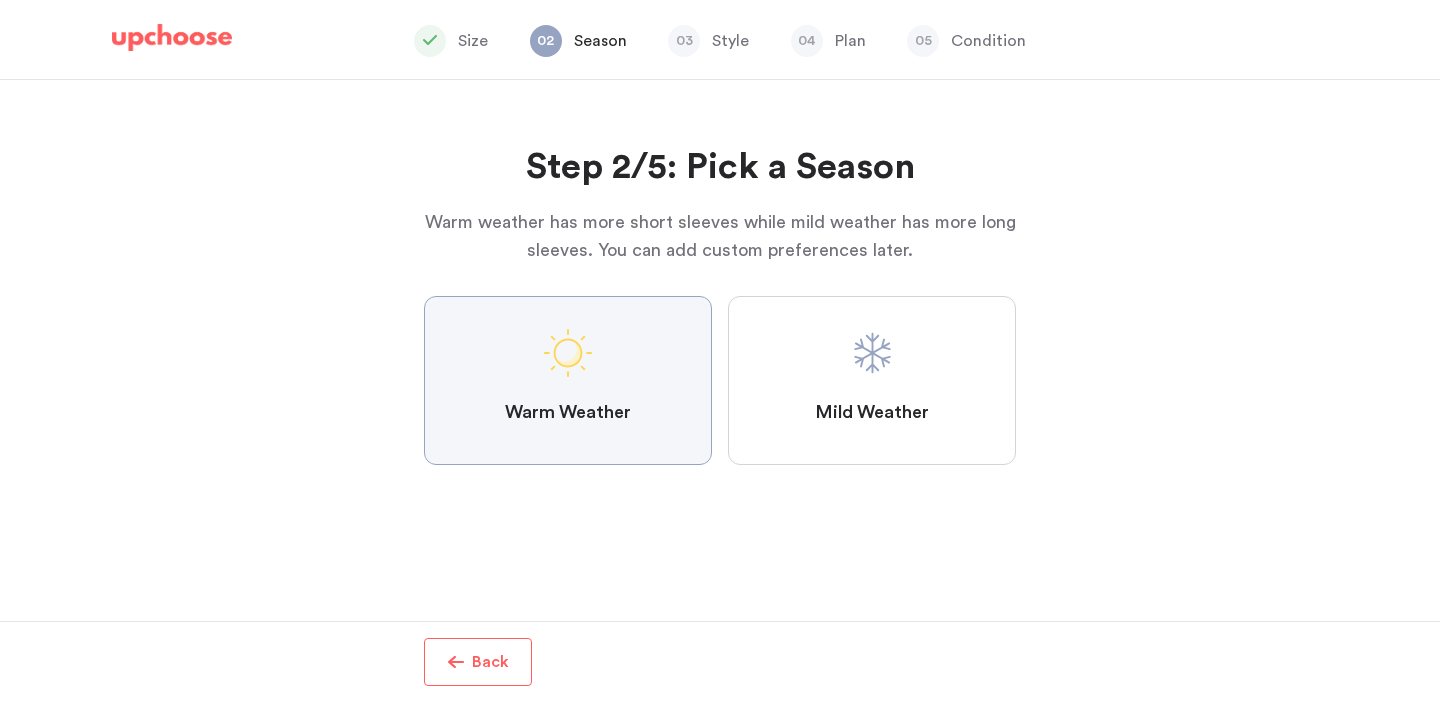 click on "Warm Weather" at bounding box center [0, 0] 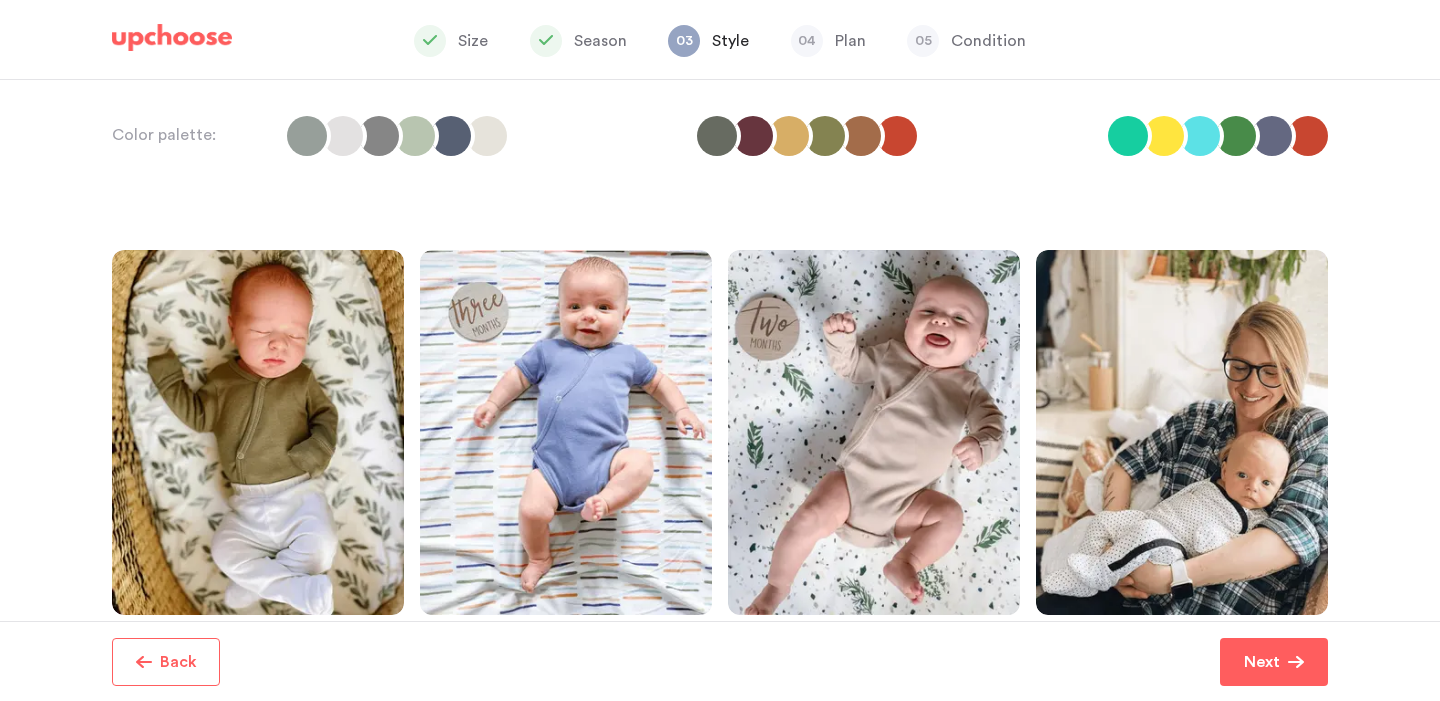 scroll, scrollTop: 299, scrollLeft: 0, axis: vertical 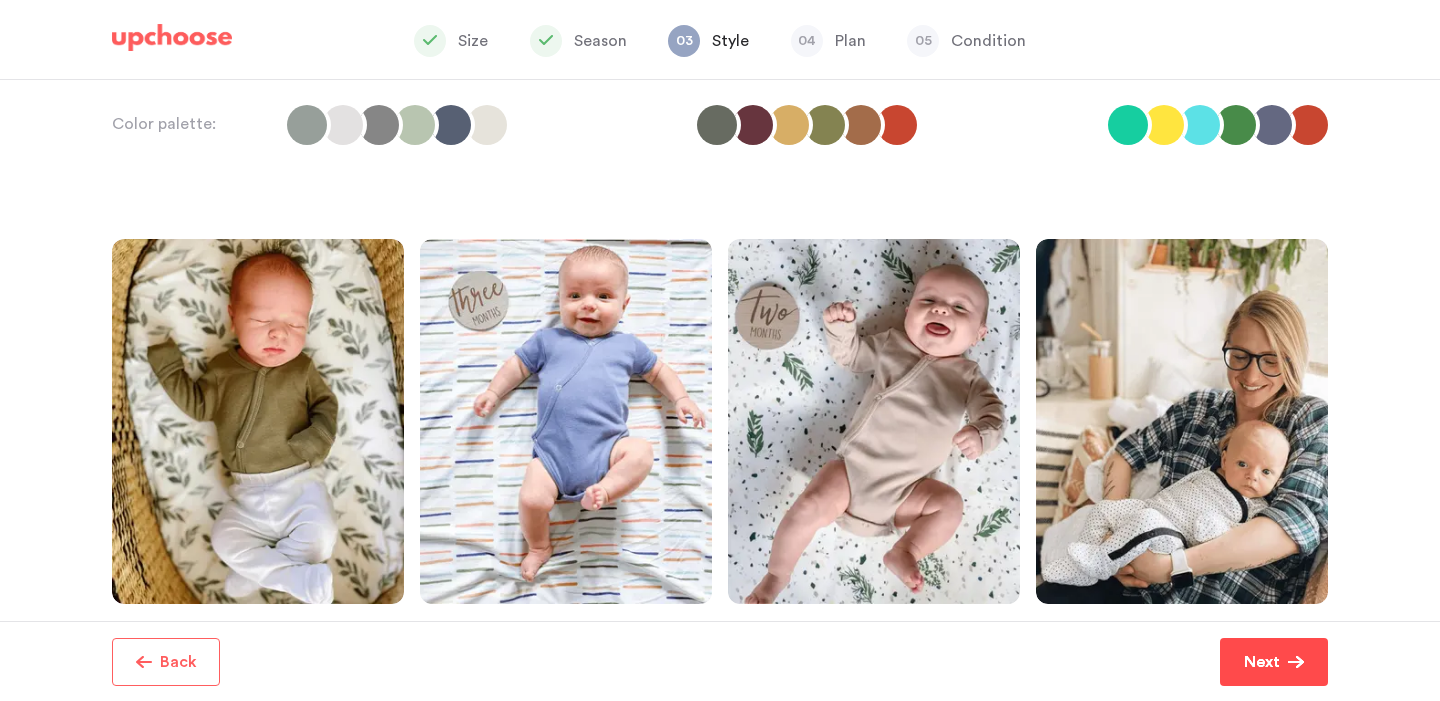 click at bounding box center (1296, 662) 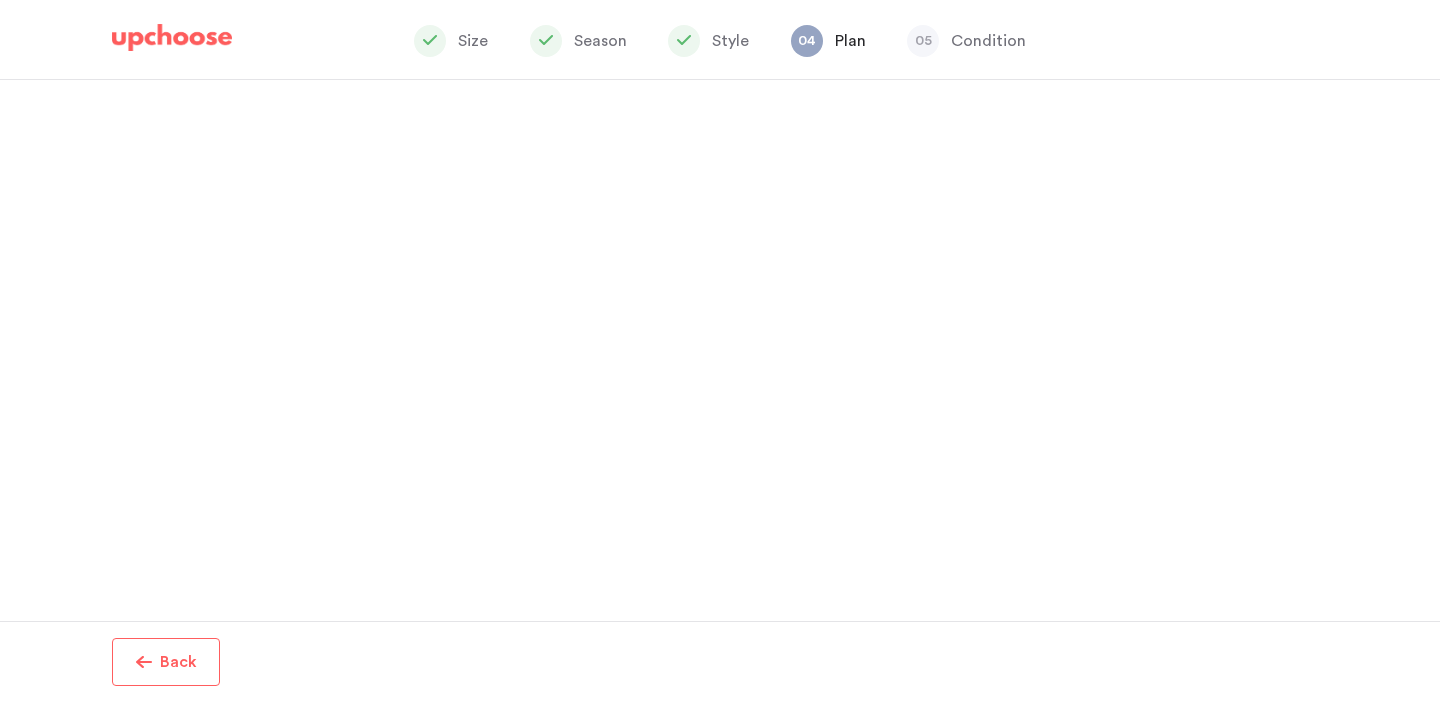 scroll, scrollTop: 593, scrollLeft: 0, axis: vertical 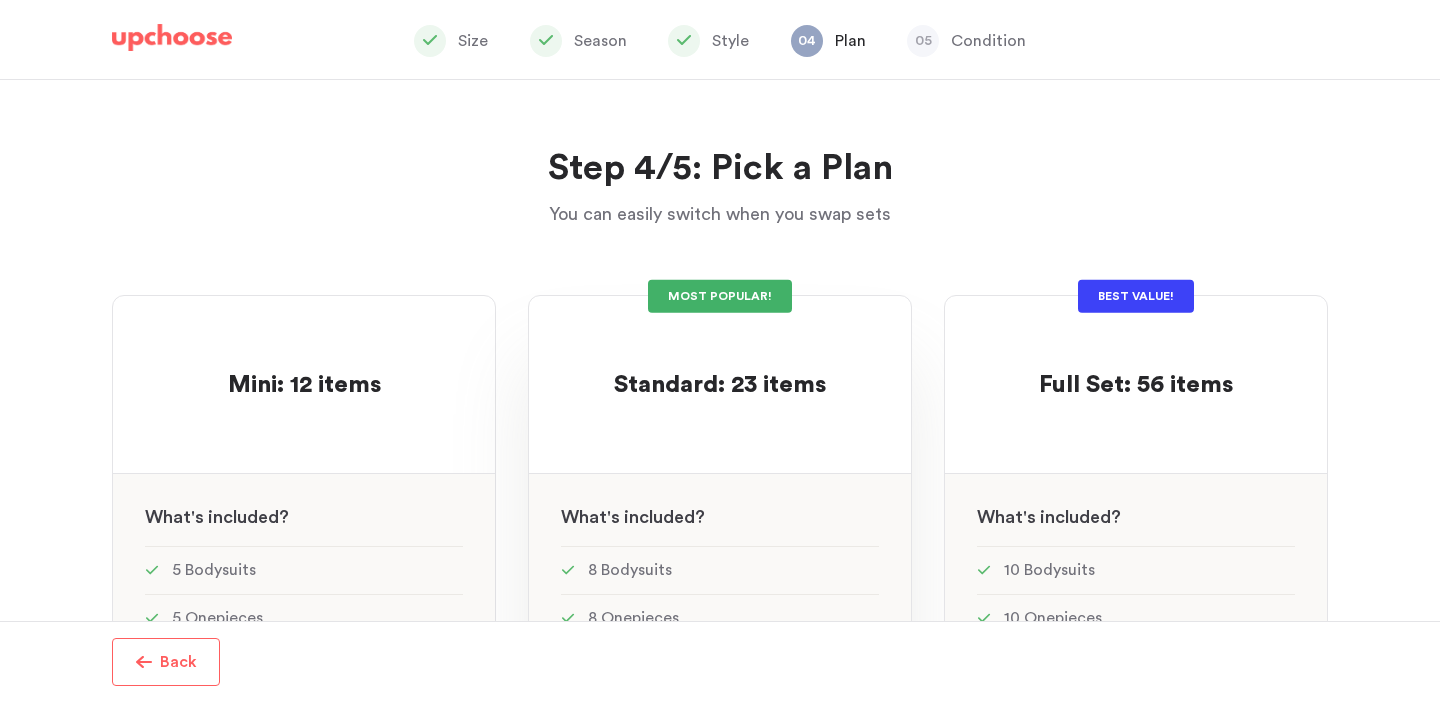 click on "MOST POPULAR! Standard: 23 items Standard: 23 items See  w W hat's included ? 8 Bodysuits 8 Onepieces 1 Sweater / Top 2 Pants 1 Hat 3 Bibs" at bounding box center [720, 719] 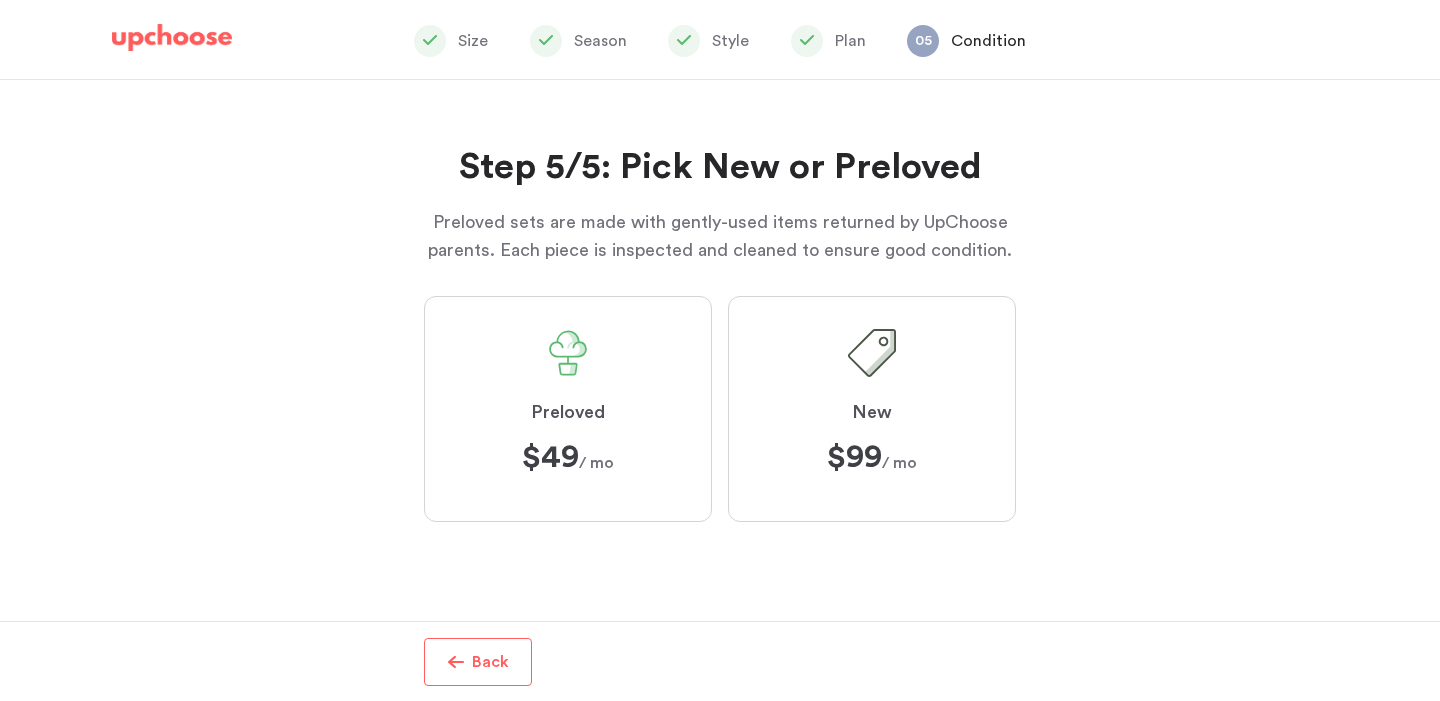 click on "Preloved" at bounding box center (568, 413) 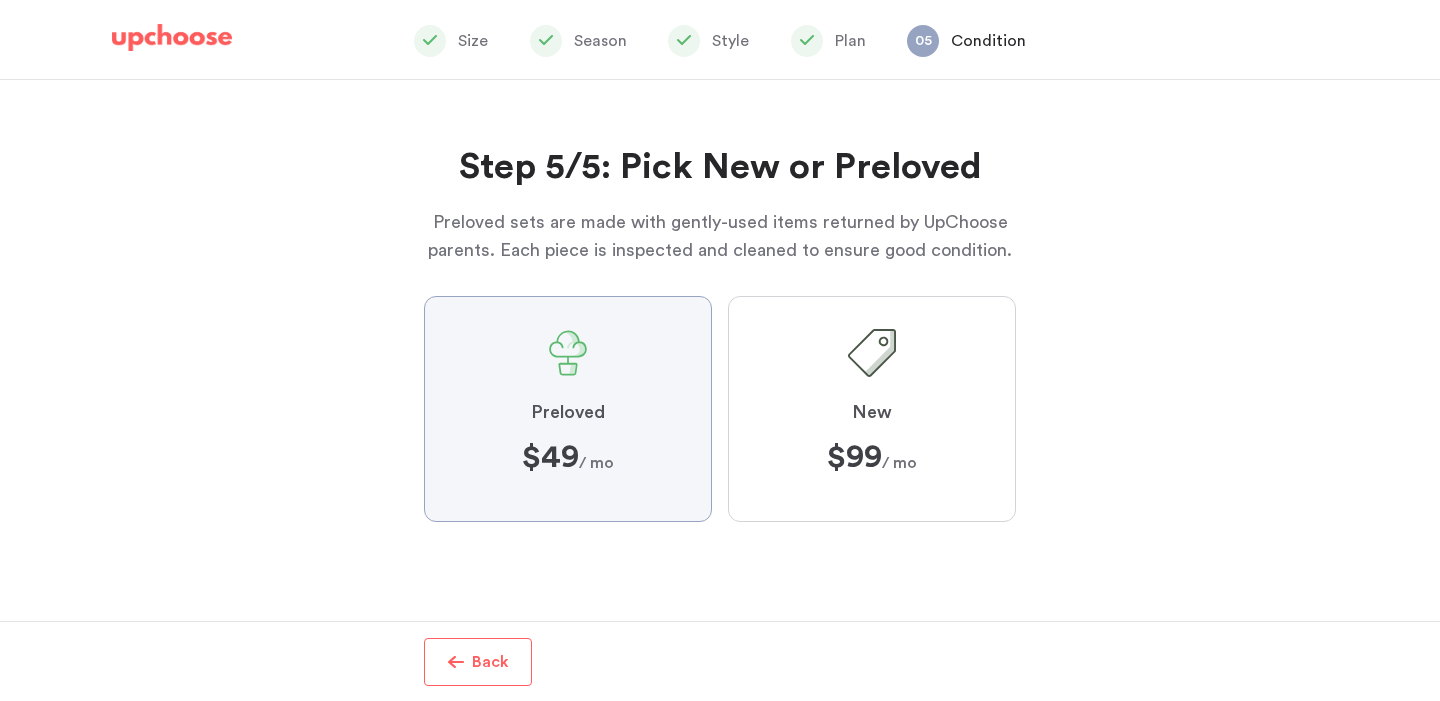 click on "Preloved $49 $49  / mo" at bounding box center (0, 0) 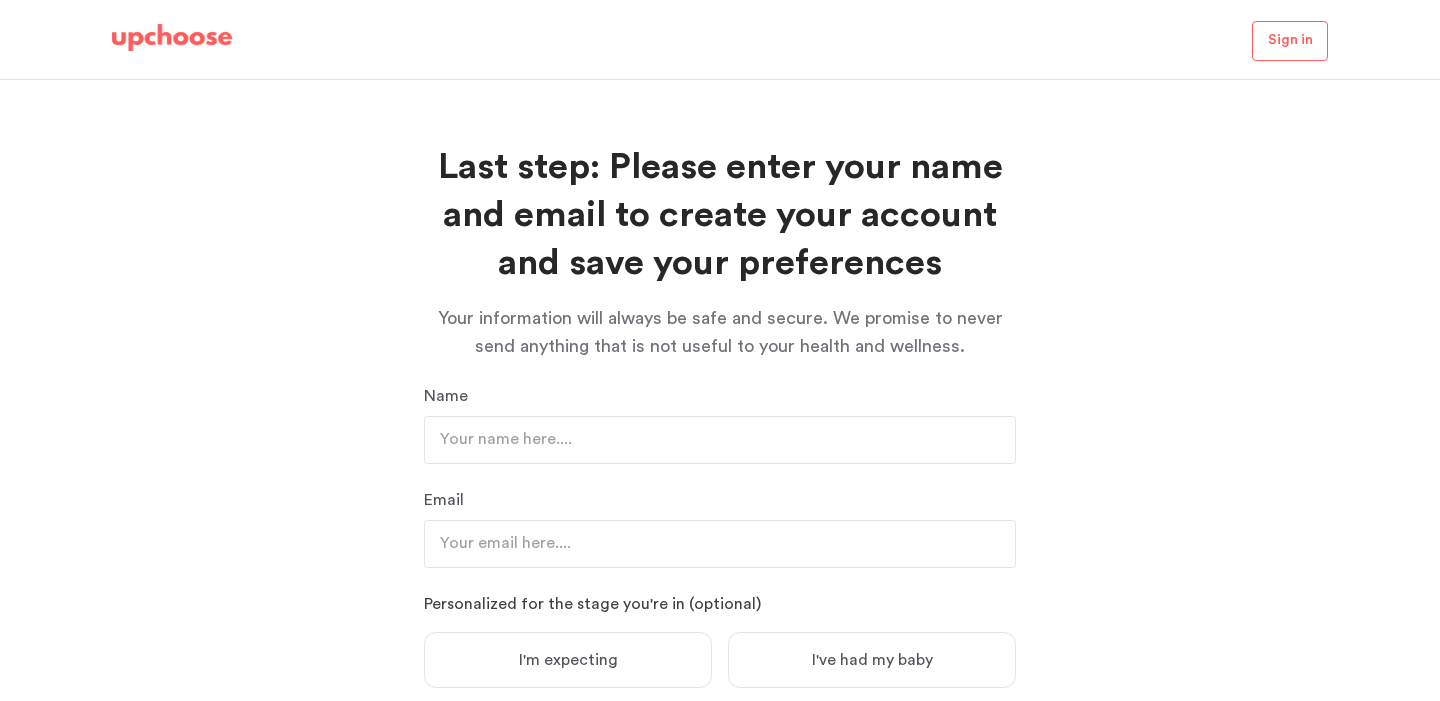 click at bounding box center [172, 38] 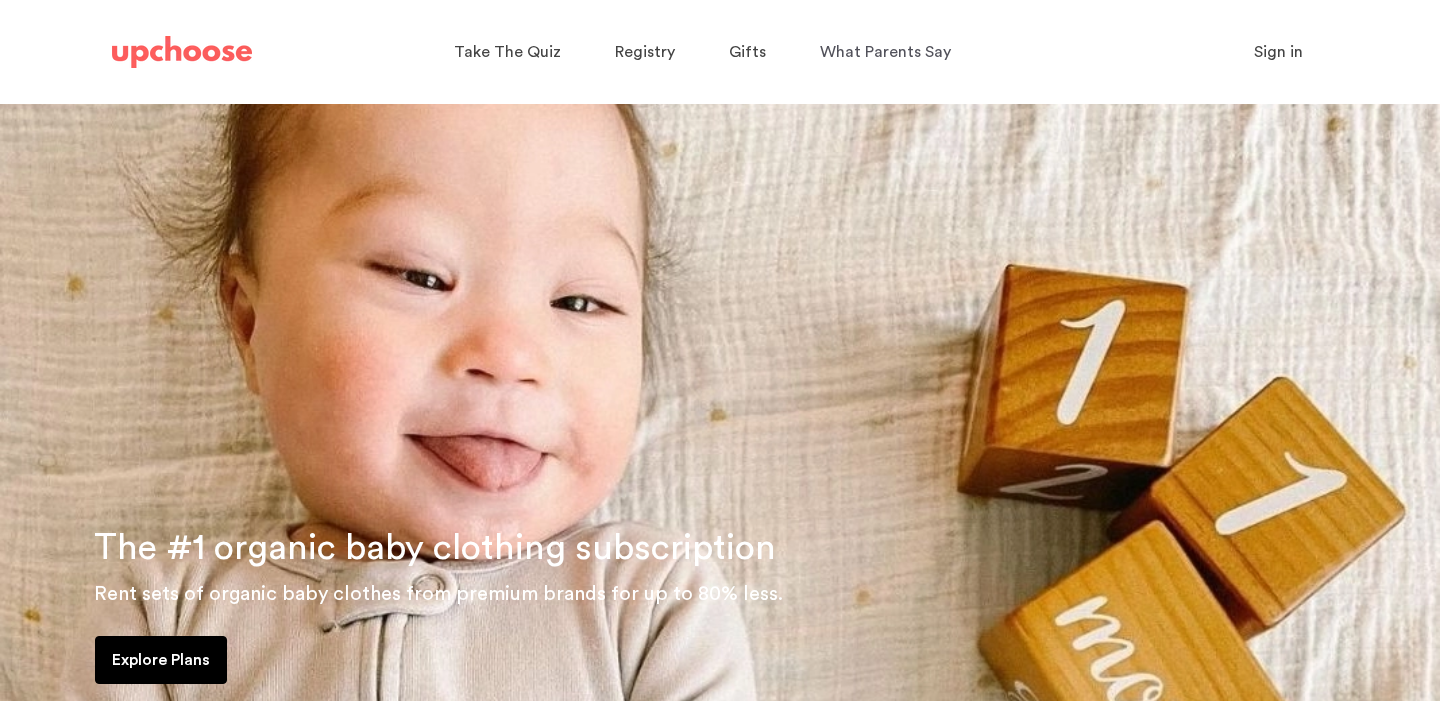 scroll, scrollTop: 0, scrollLeft: 0, axis: both 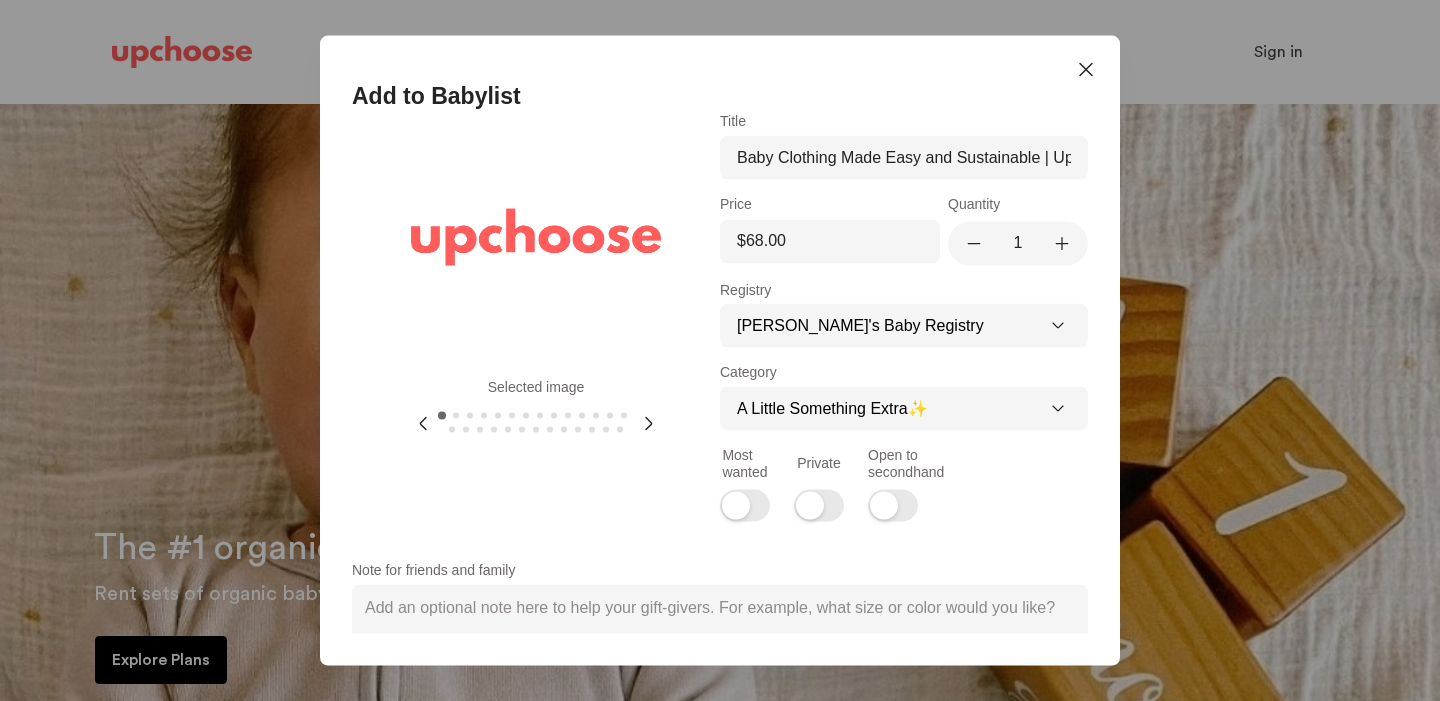 click 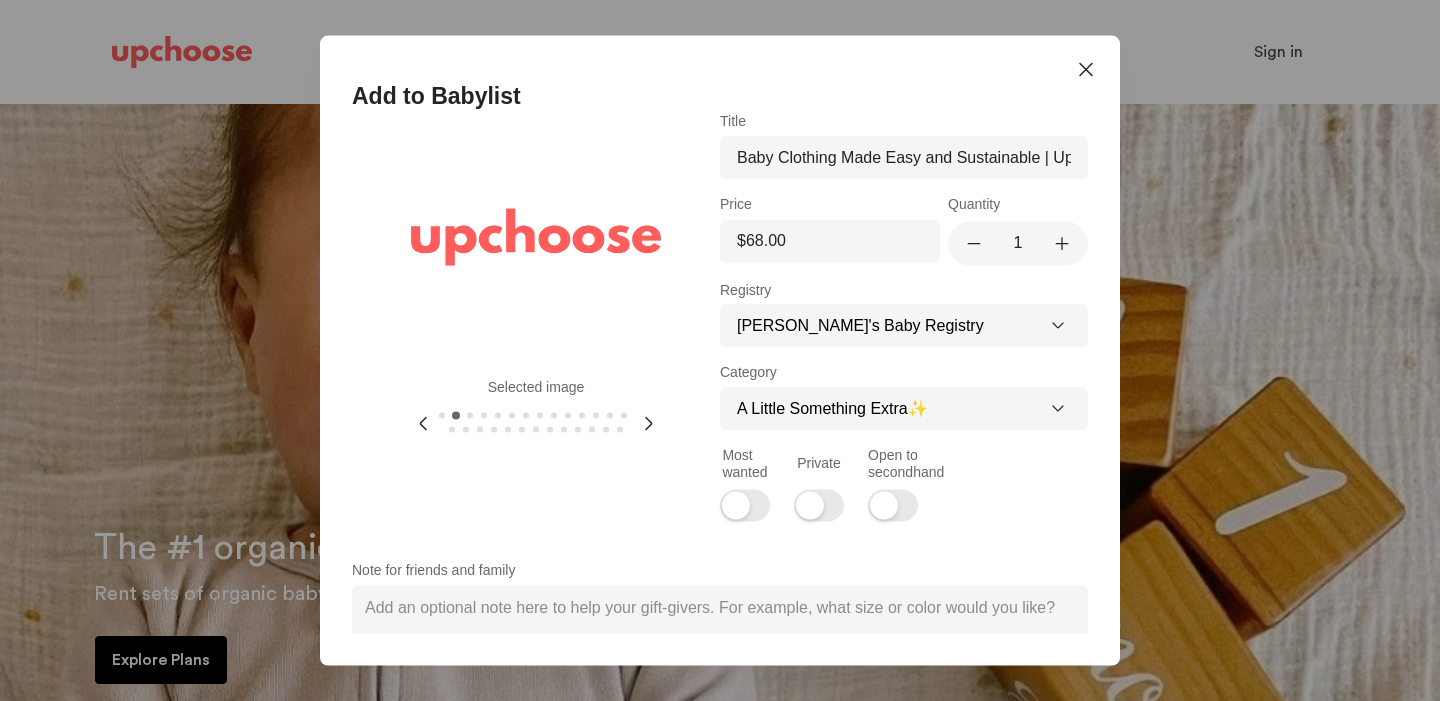 click 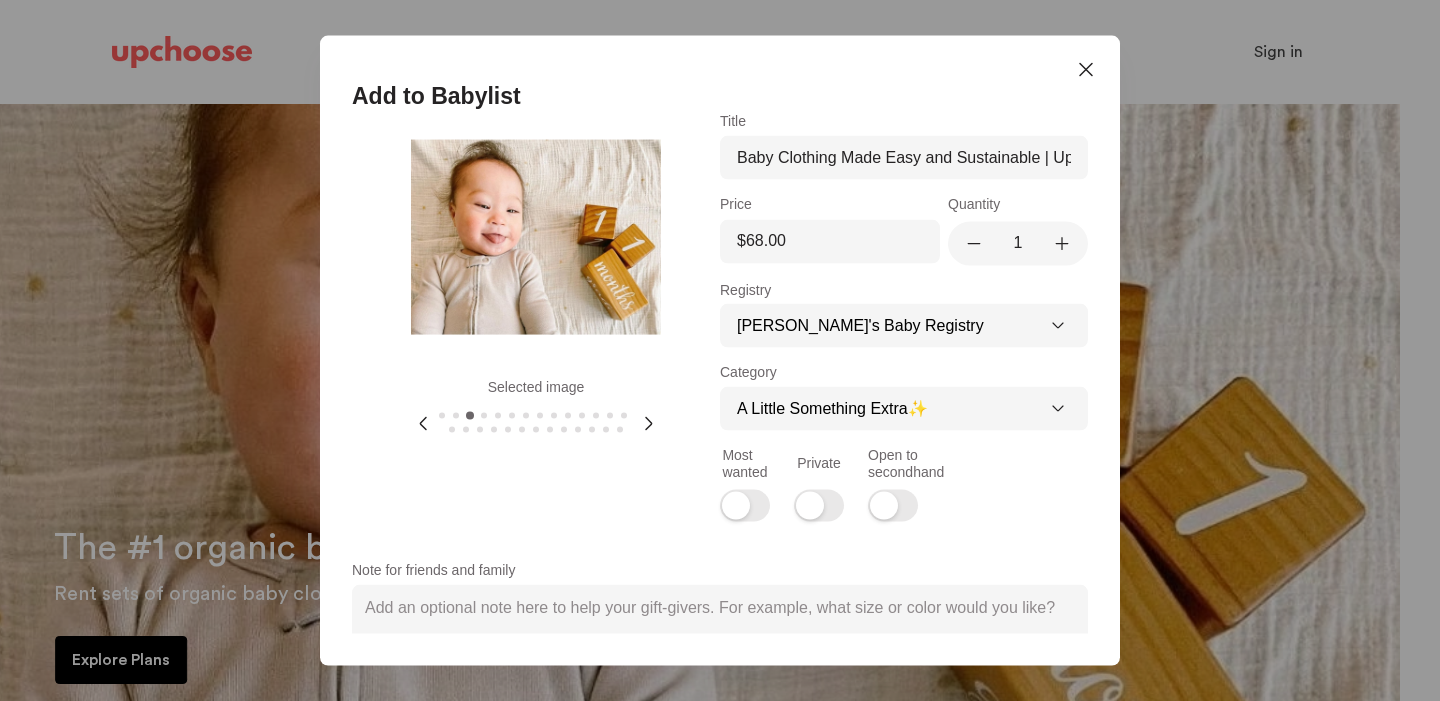 click 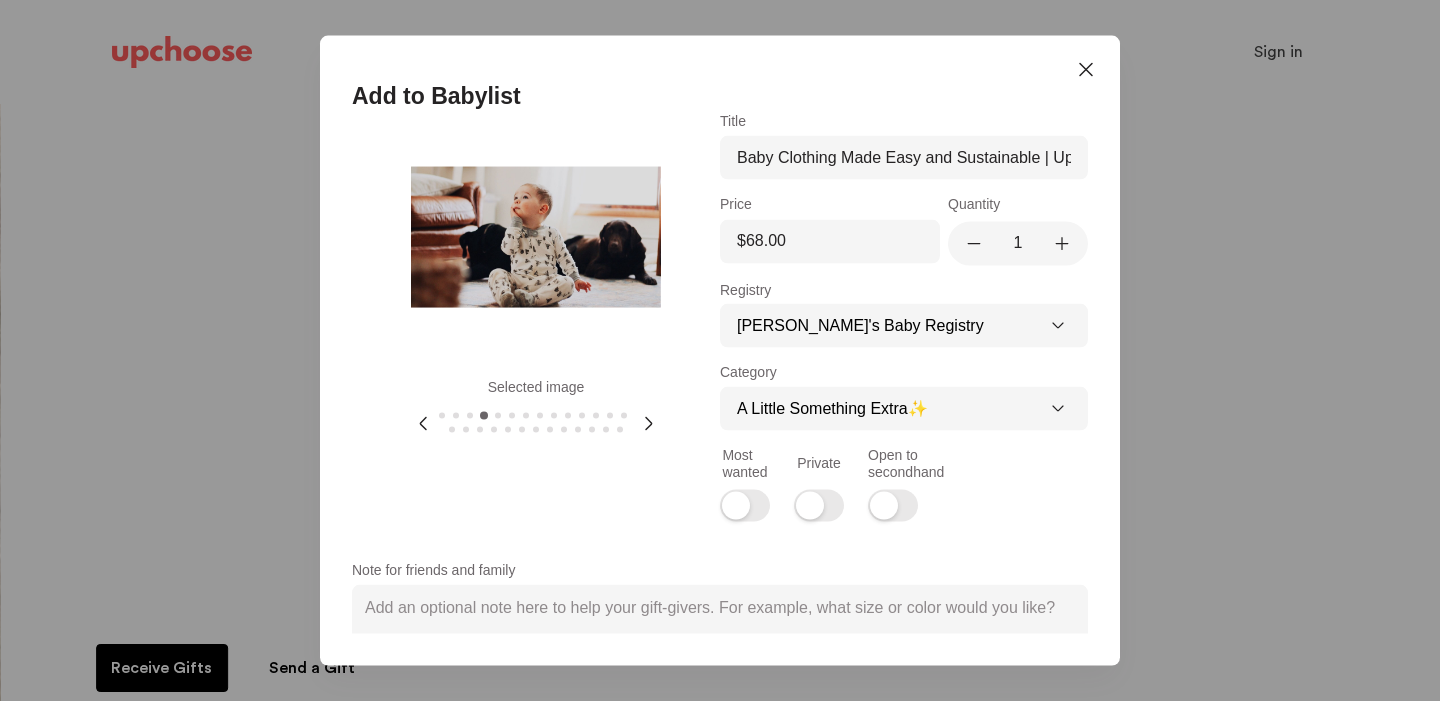 click 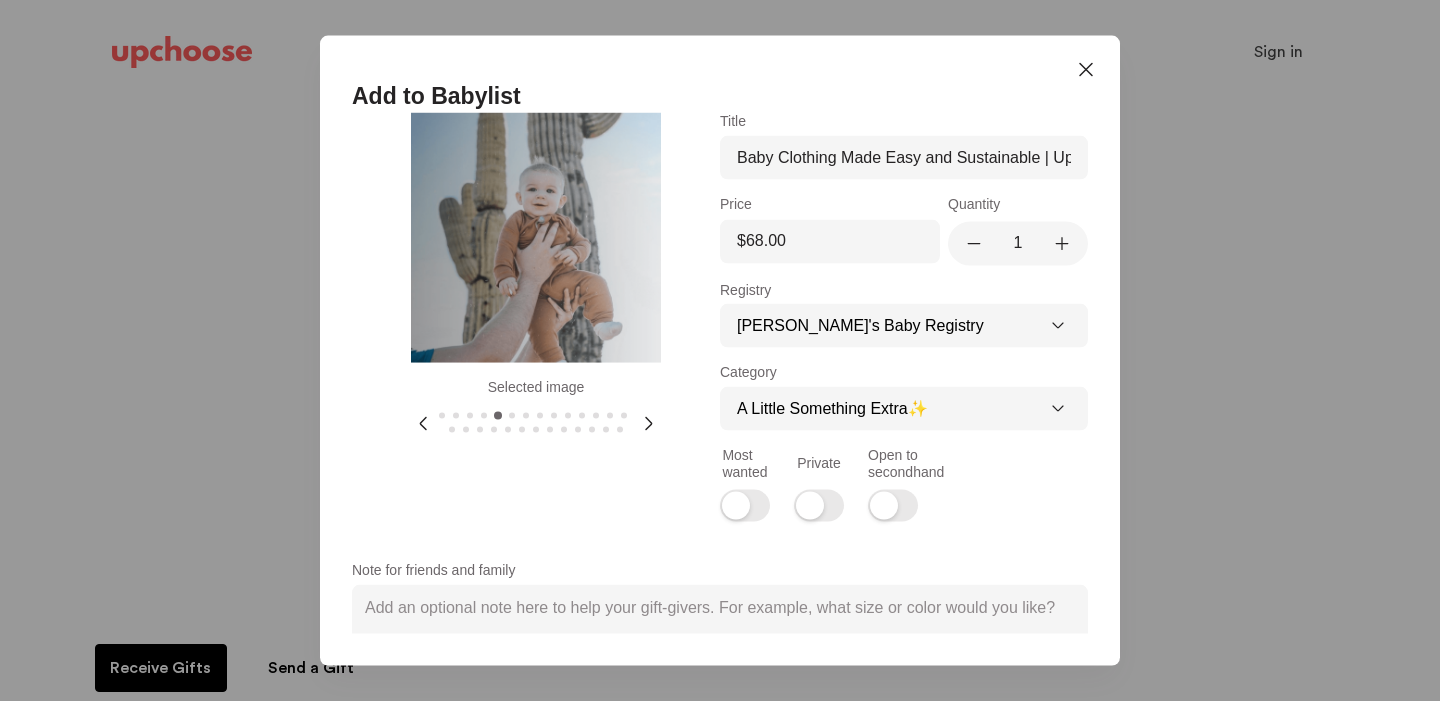 click 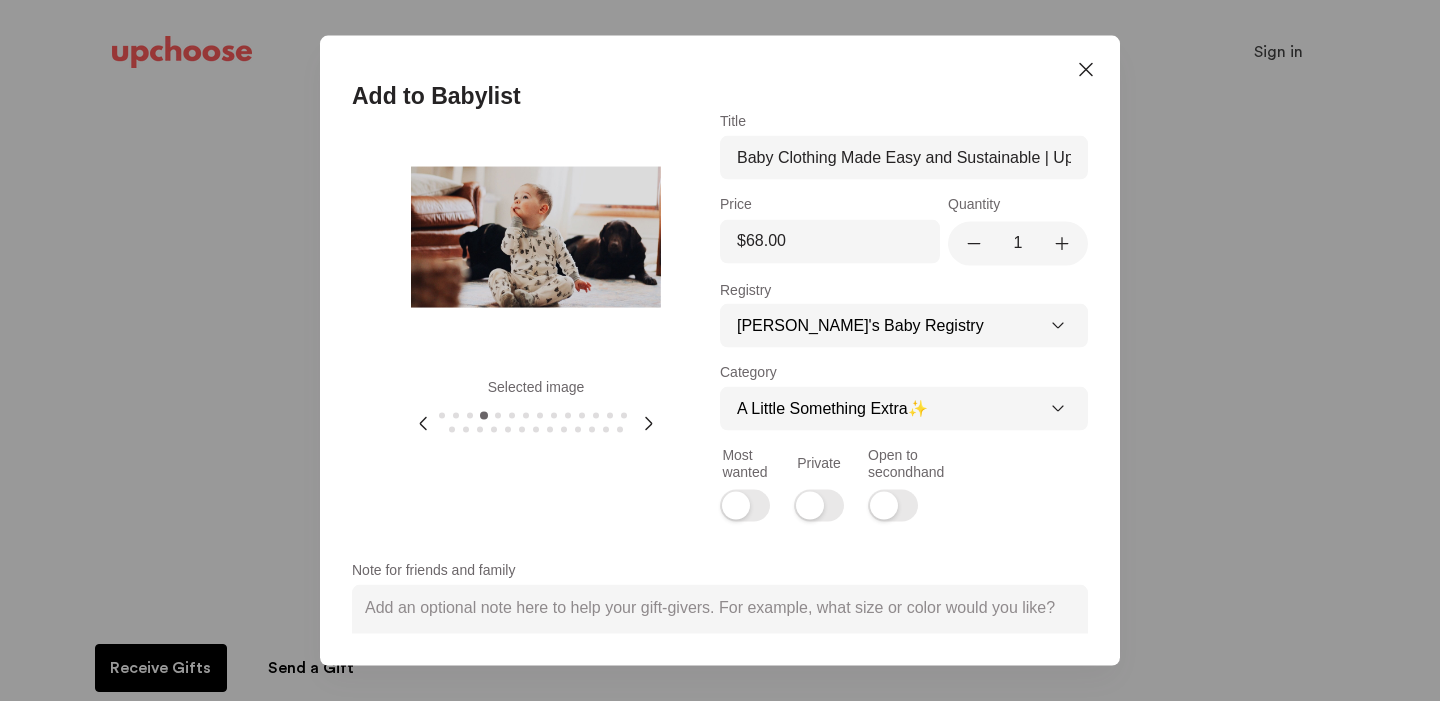 click 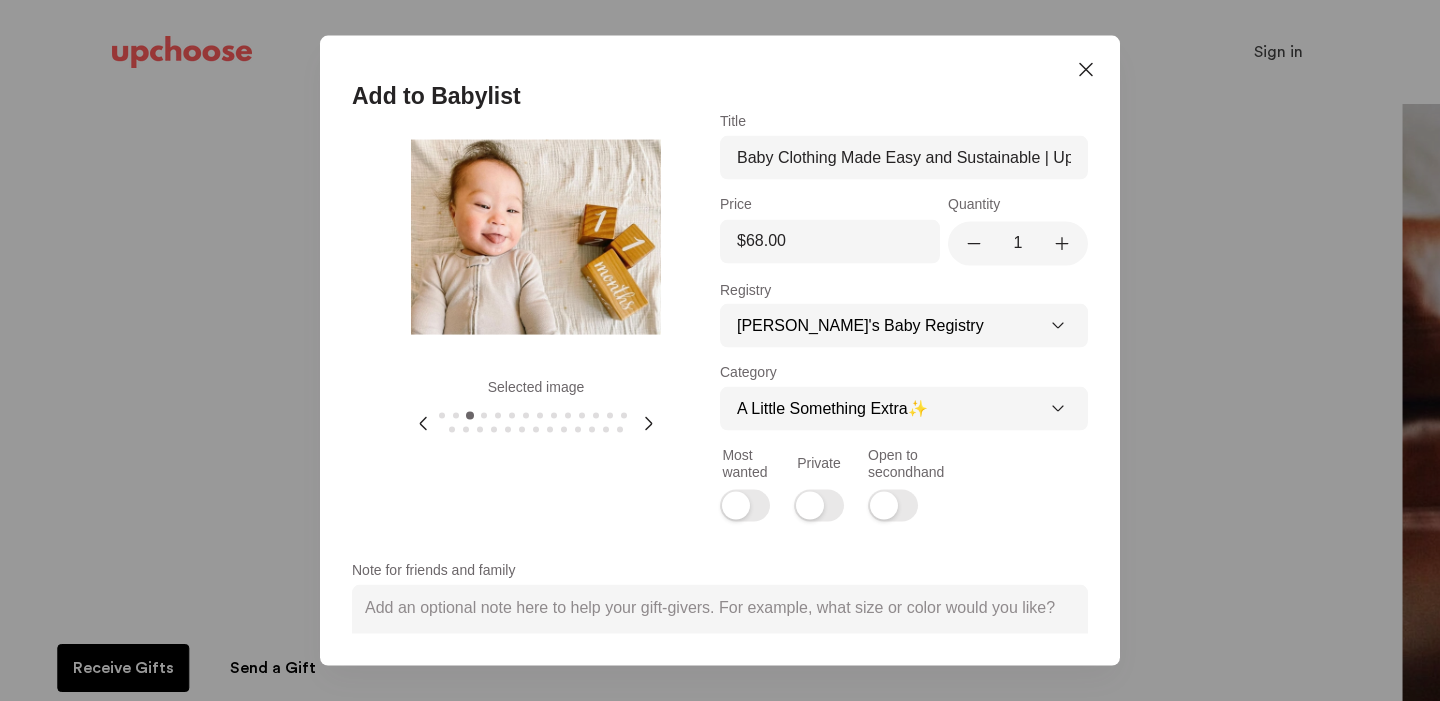 click 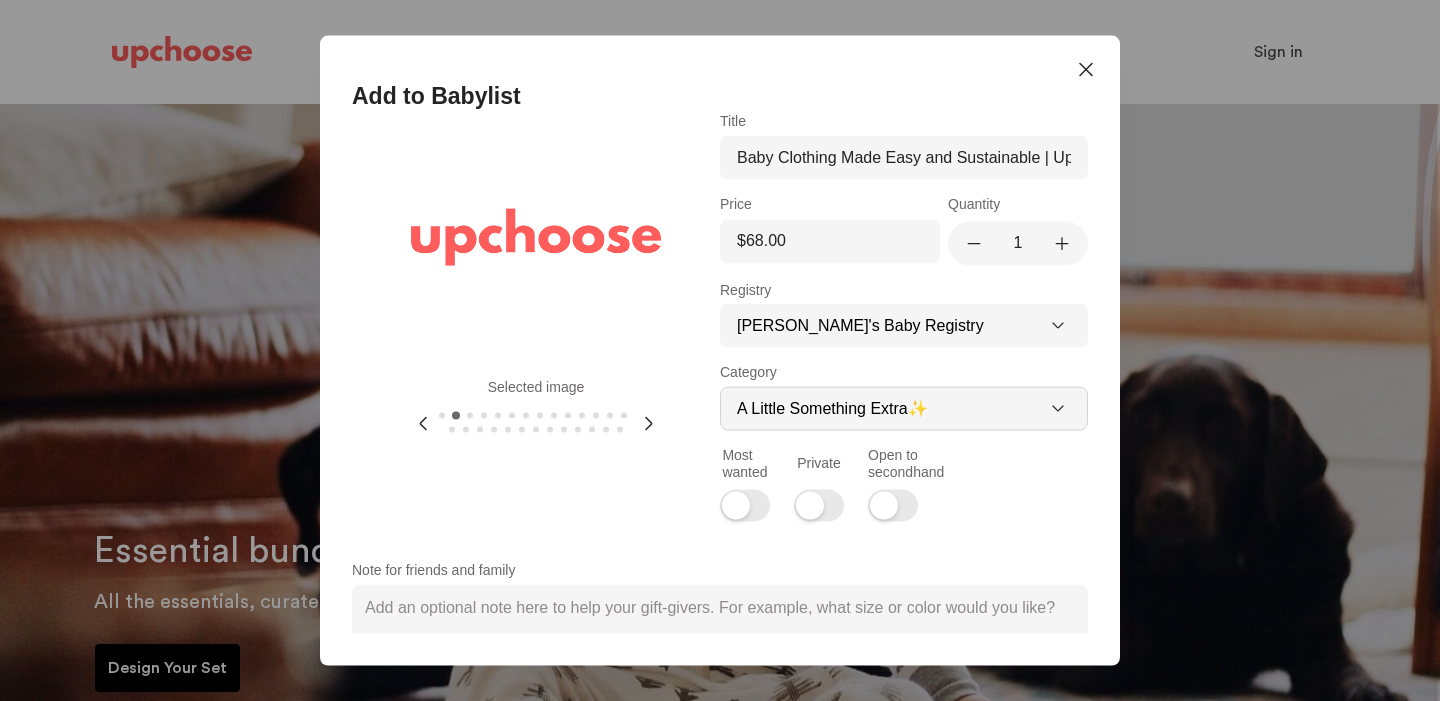 click on "A Little Something Extra✨ Cash & Gift Cards Feeding Sleeping Diapering Baby Gear Health & Safety Bathing Nursery & Decor Clothing Playing General It Takes a Village (Help & Favors) For the Parent(s) Private Other Other Baby Registries" at bounding box center (904, 408) 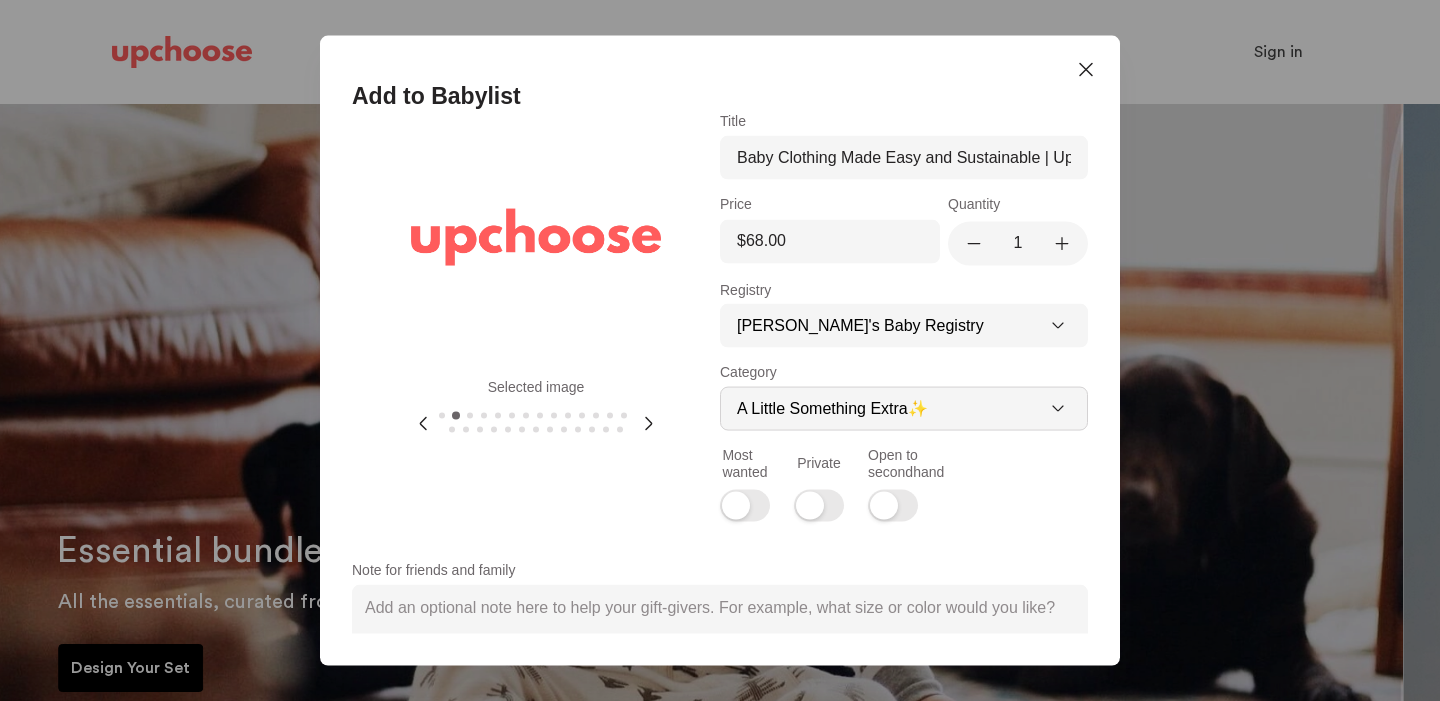 select on "-4" 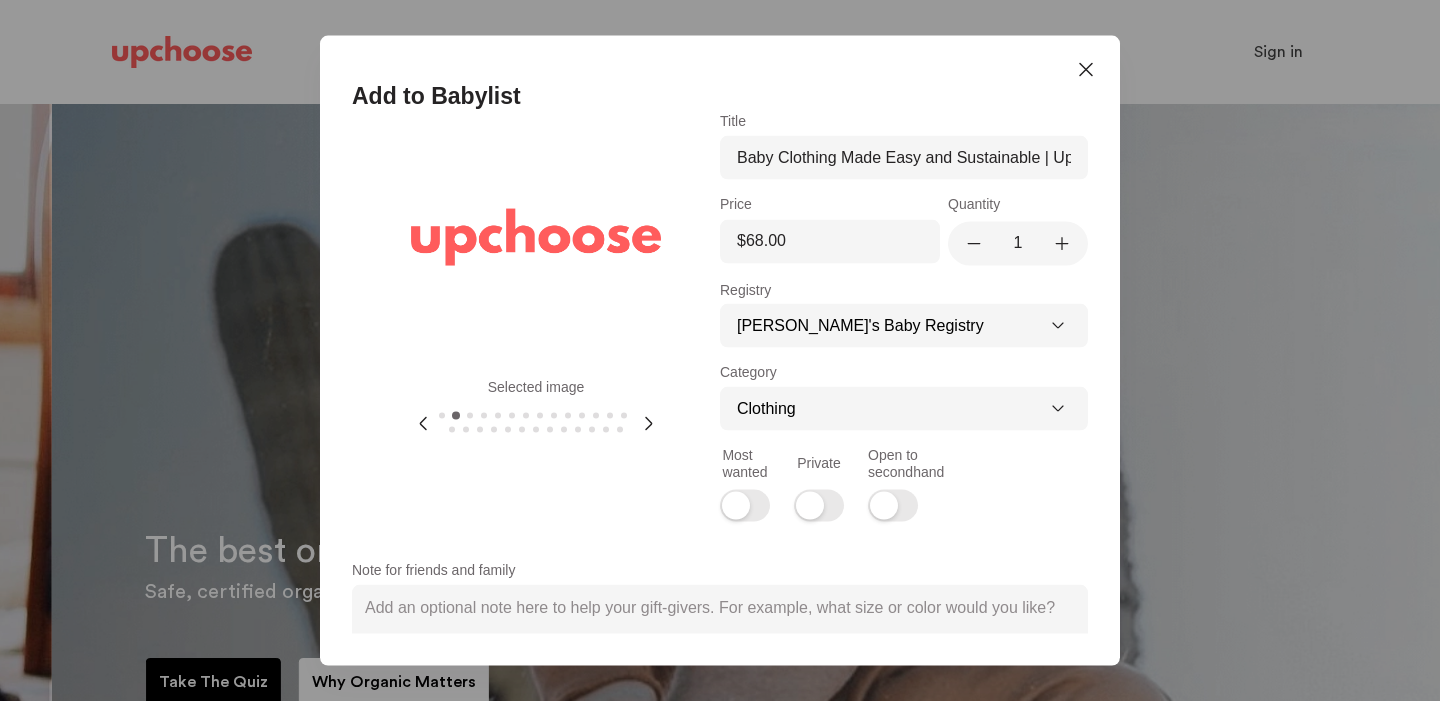 click on "Selected image Previous Image Next Image Title Price Quantity 1 Registry [PERSON_NAME]'s Baby Registry Category A Little Something Extra✨ Cash & Gift Cards Feeding Sleeping Diapering Baby Gear Health & Safety Bathing Nursery & Decor Clothing Playing General It Takes a Village (Help & Favors) For the Parent(s) Private Other Other Baby Registries Most wanted Private Open to secondhand" at bounding box center [720, 328] 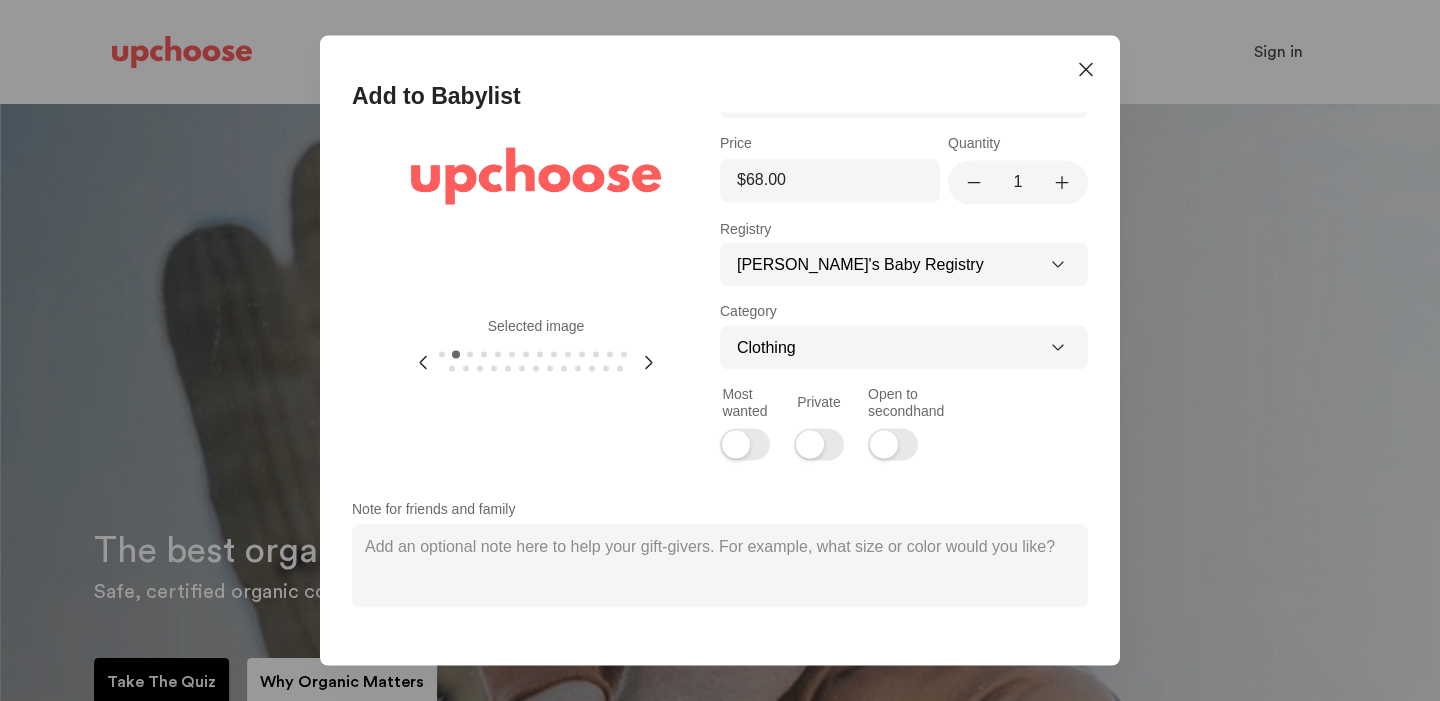 scroll, scrollTop: 111, scrollLeft: 0, axis: vertical 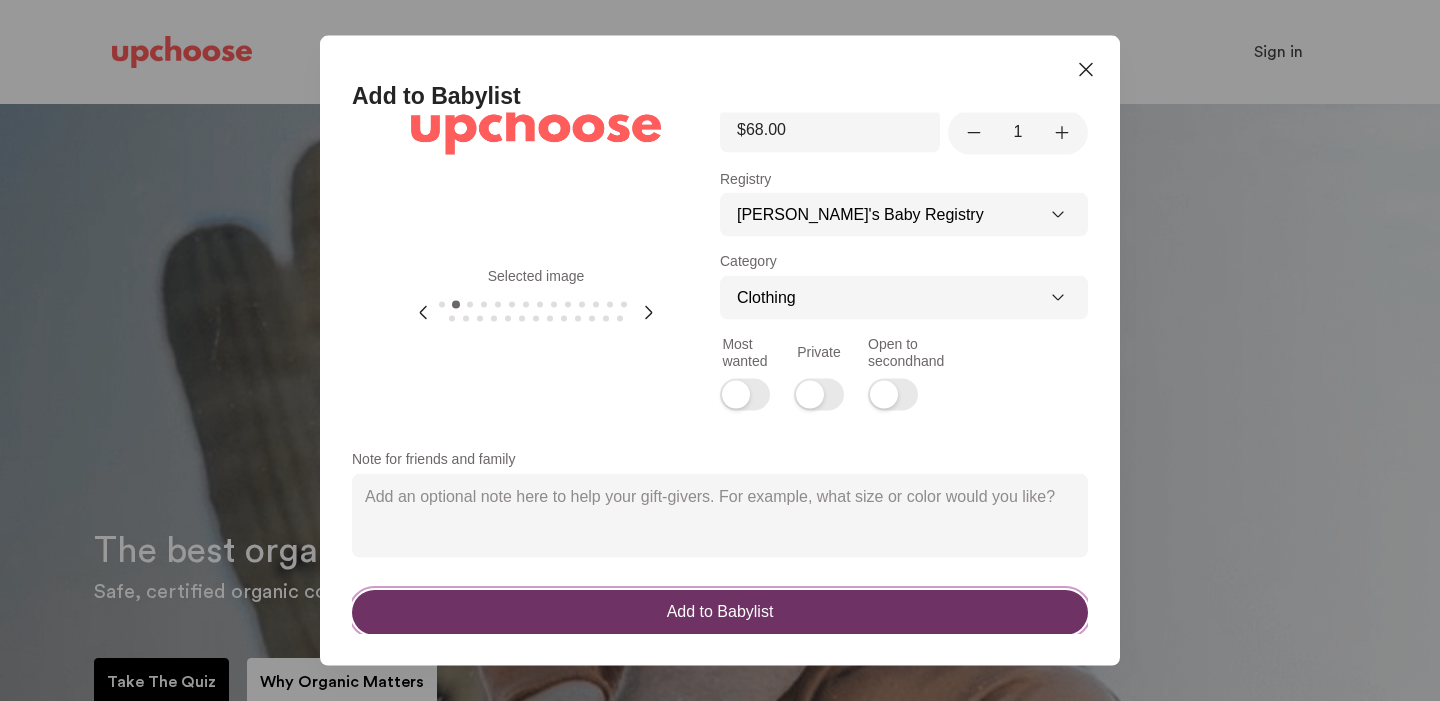 click on "Add to Babylist" at bounding box center (720, 612) 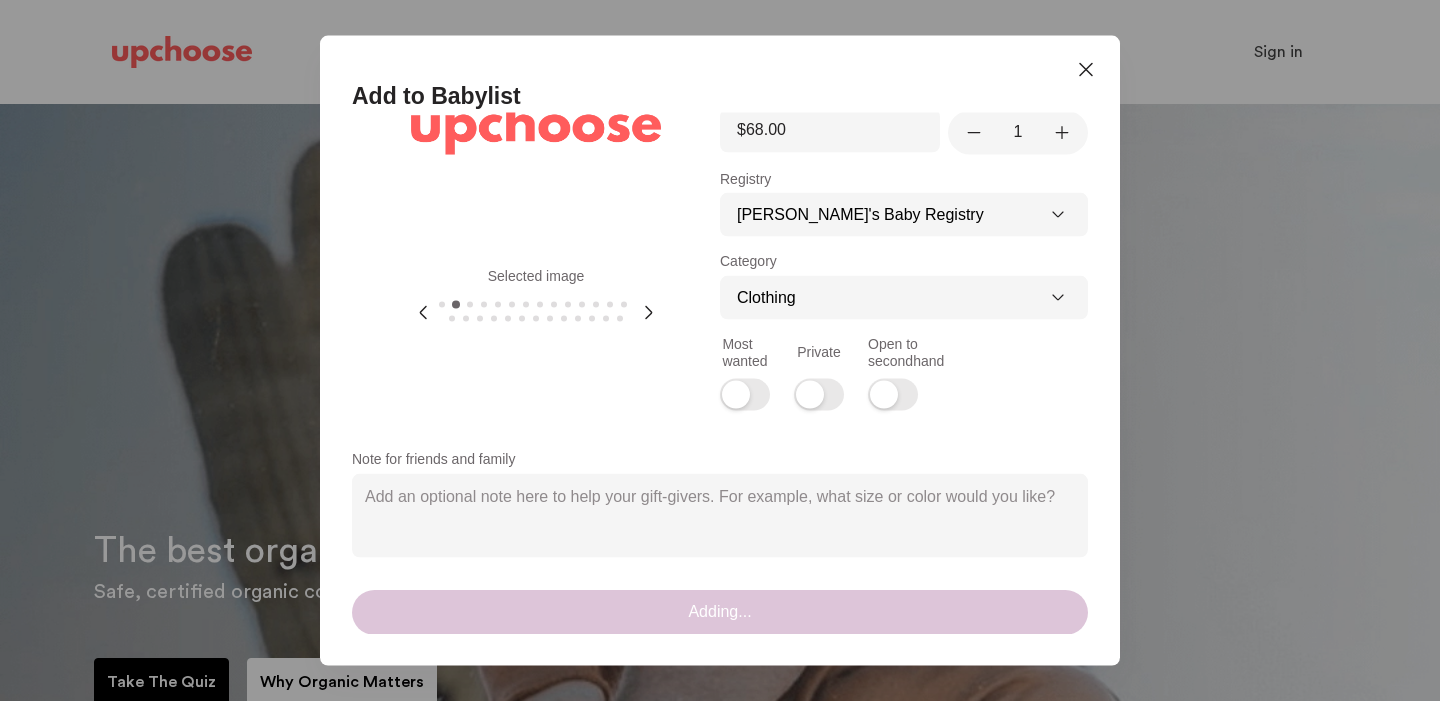 scroll, scrollTop: 0, scrollLeft: 0, axis: both 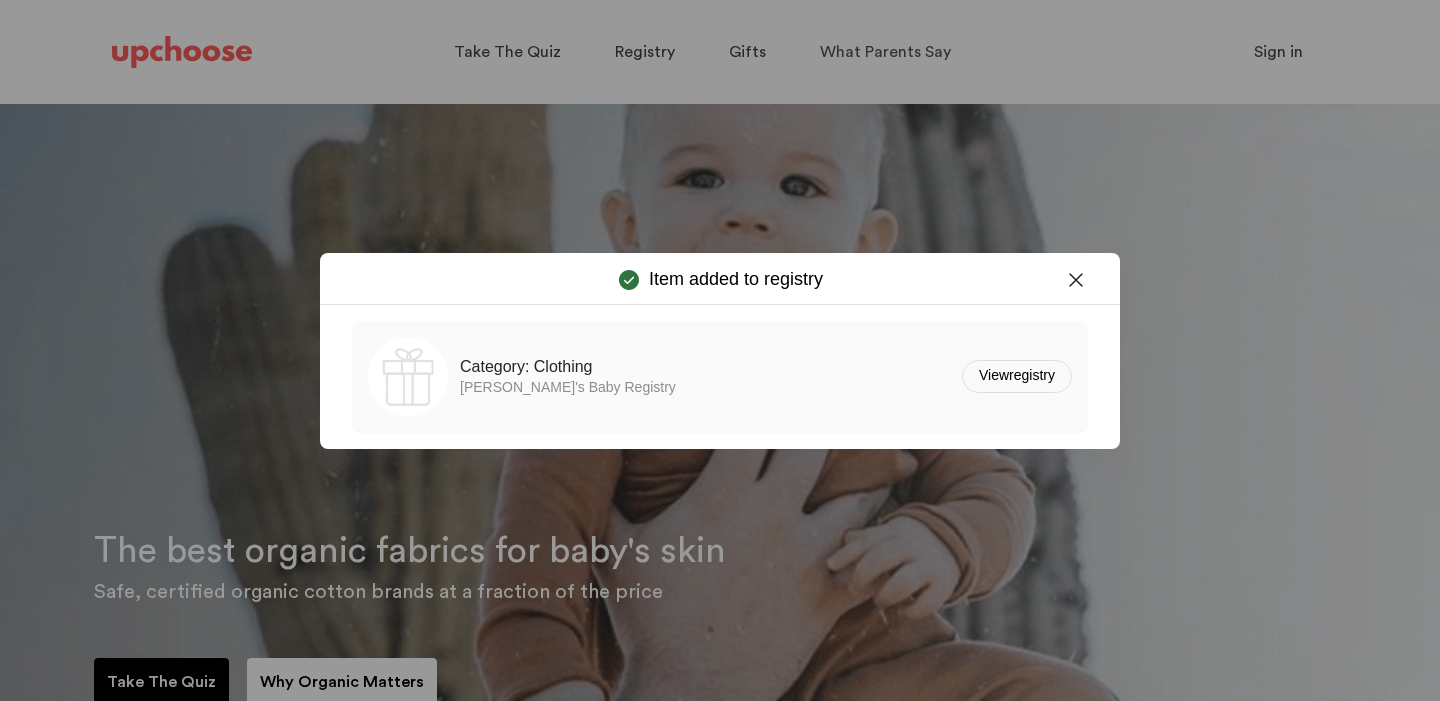 click on "Close Icon" 